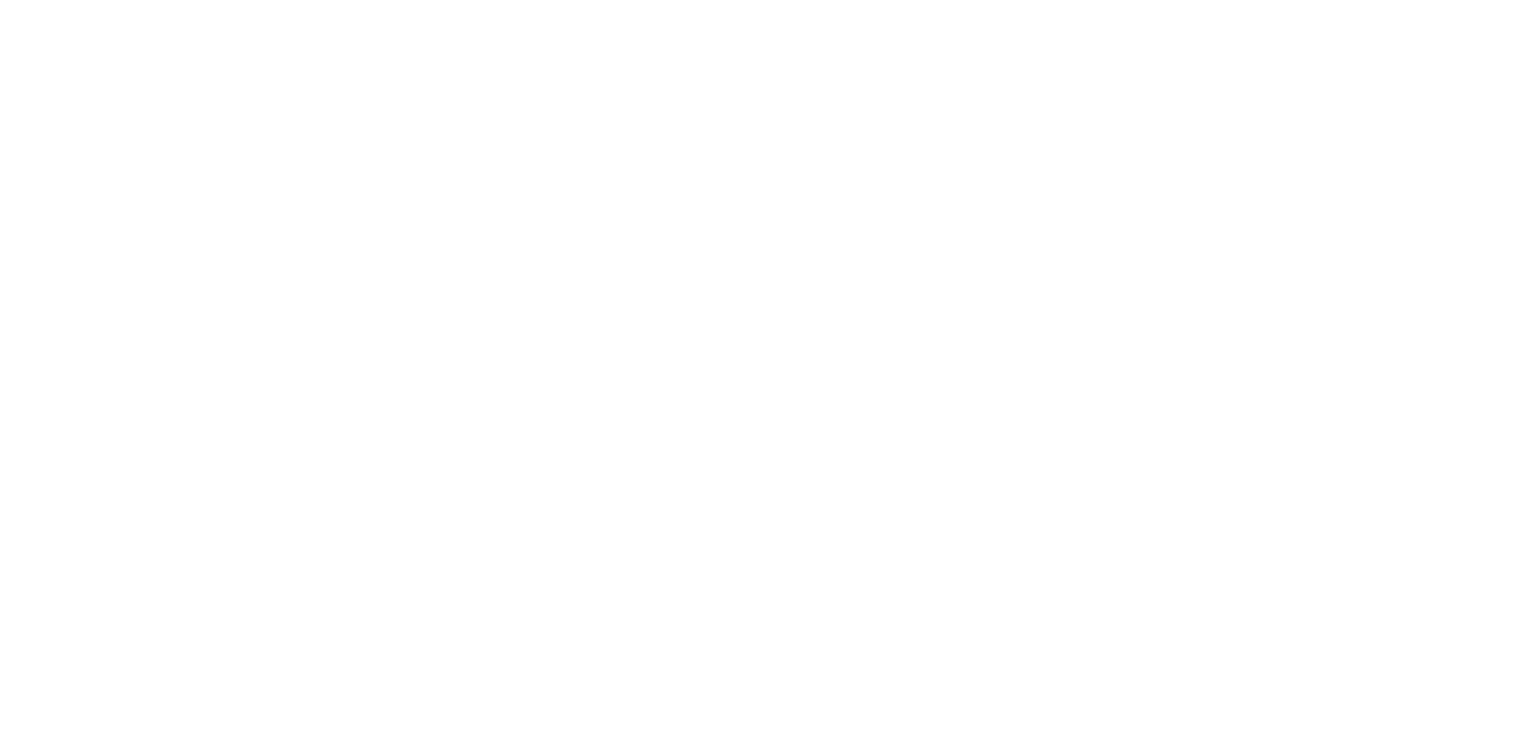 scroll, scrollTop: 0, scrollLeft: 0, axis: both 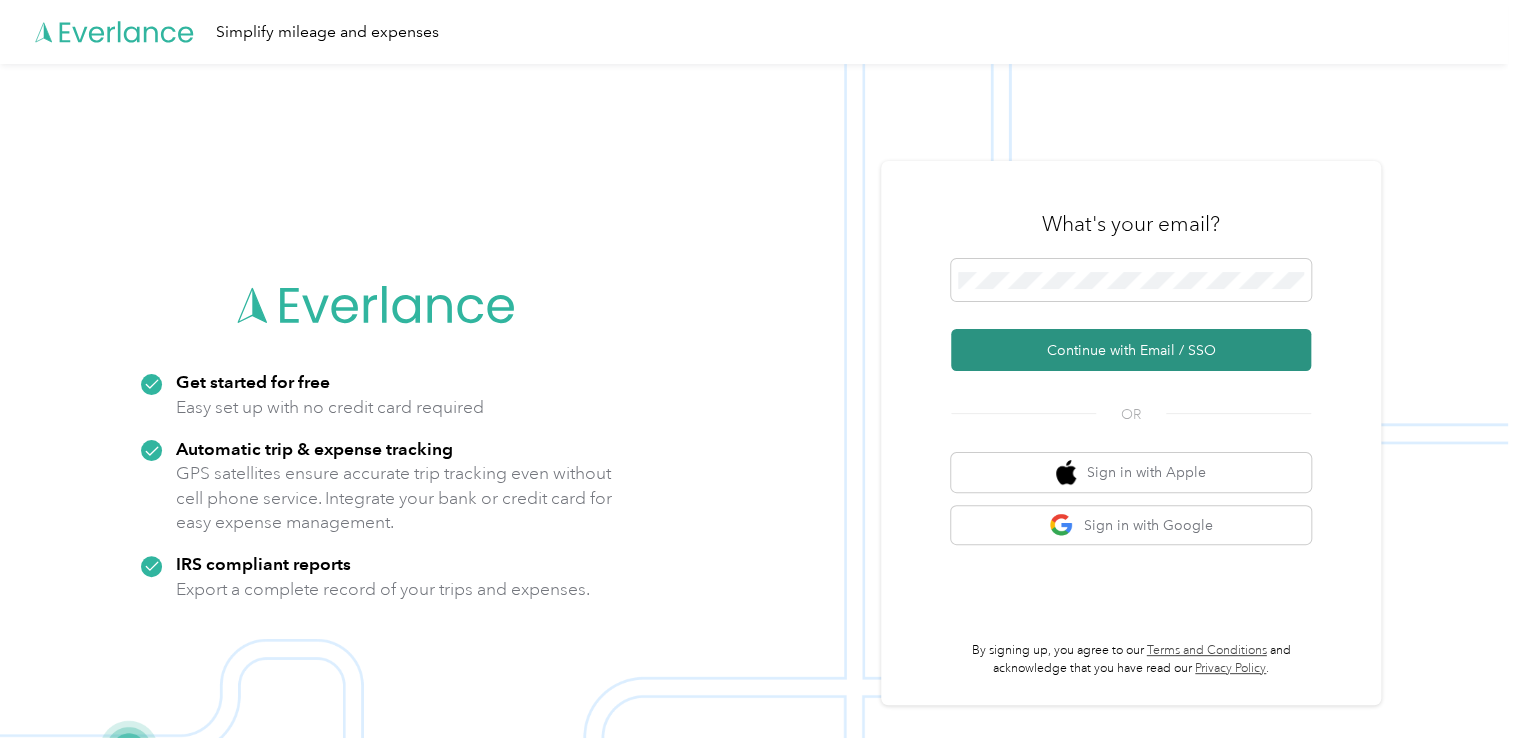 click on "Continue with Email / SSO" at bounding box center [1131, 350] 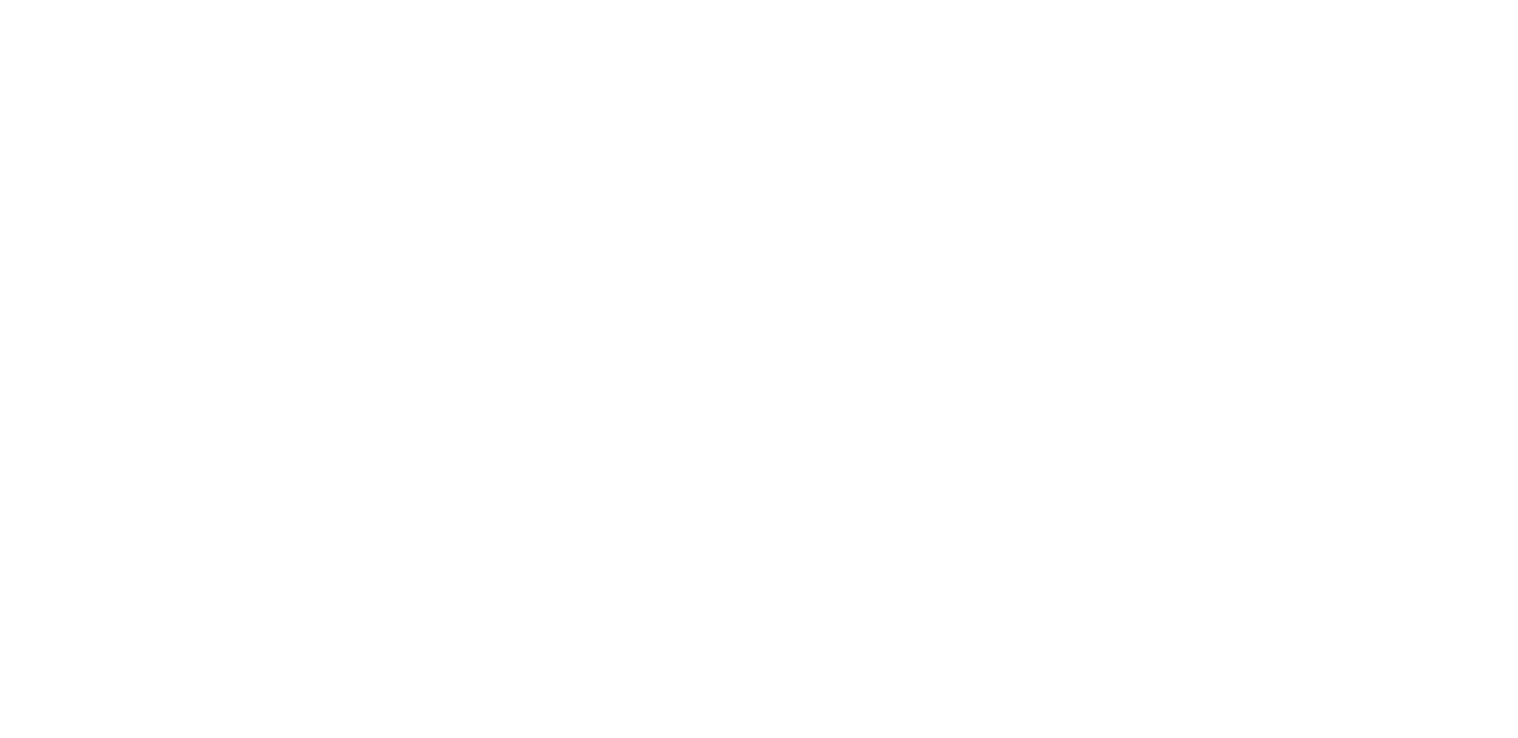 scroll, scrollTop: 0, scrollLeft: 0, axis: both 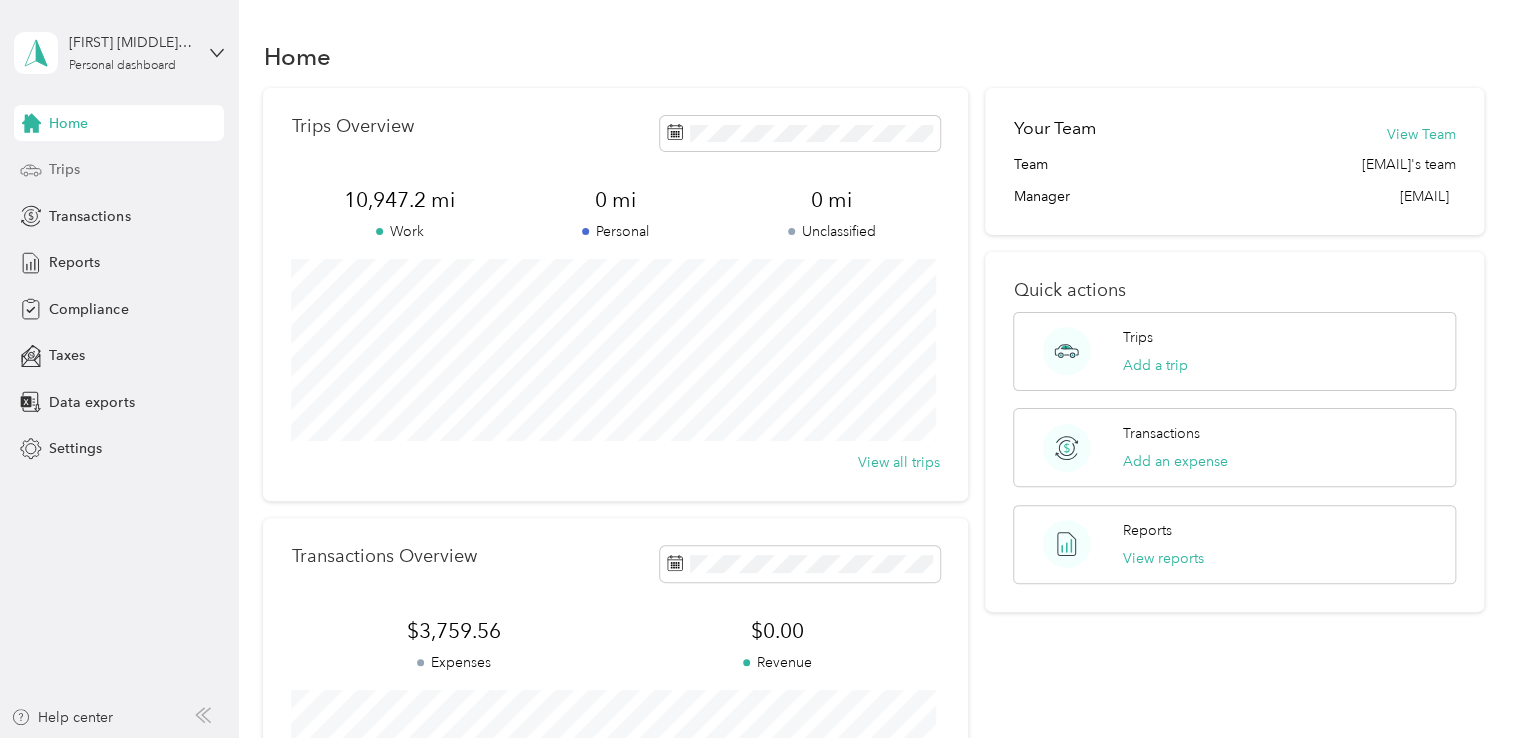 click on "Trips" at bounding box center (119, 170) 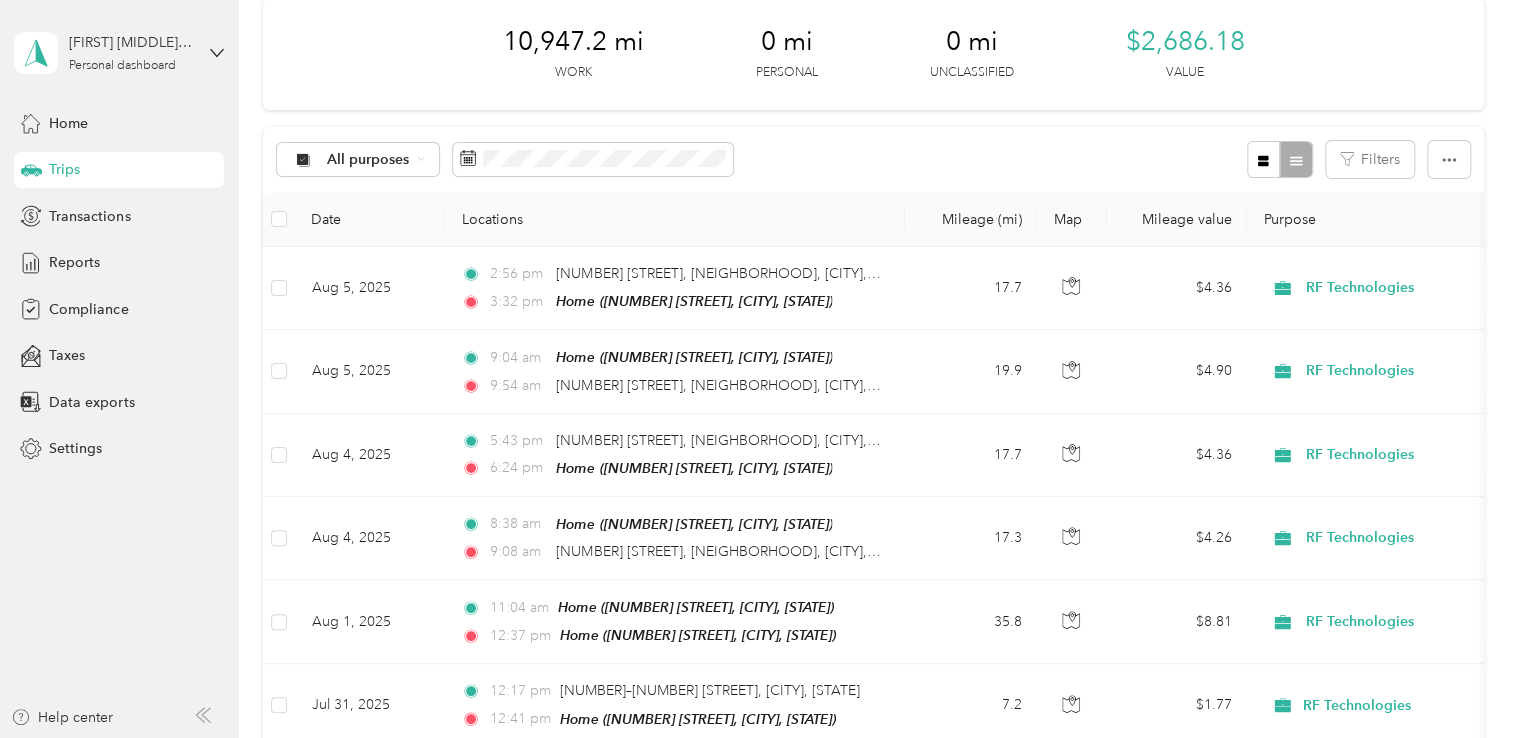 scroll, scrollTop: 87, scrollLeft: 0, axis: vertical 